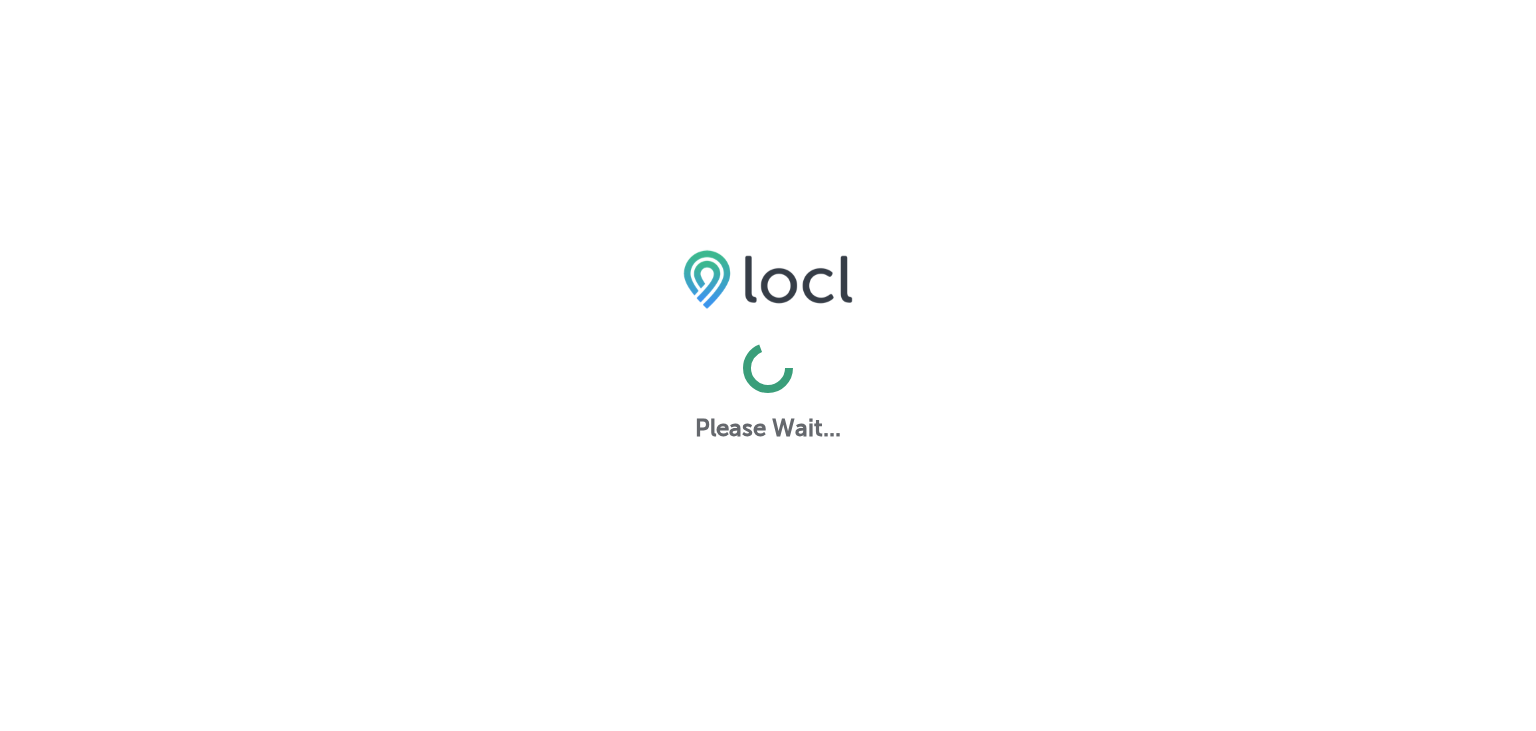 scroll, scrollTop: 0, scrollLeft: 0, axis: both 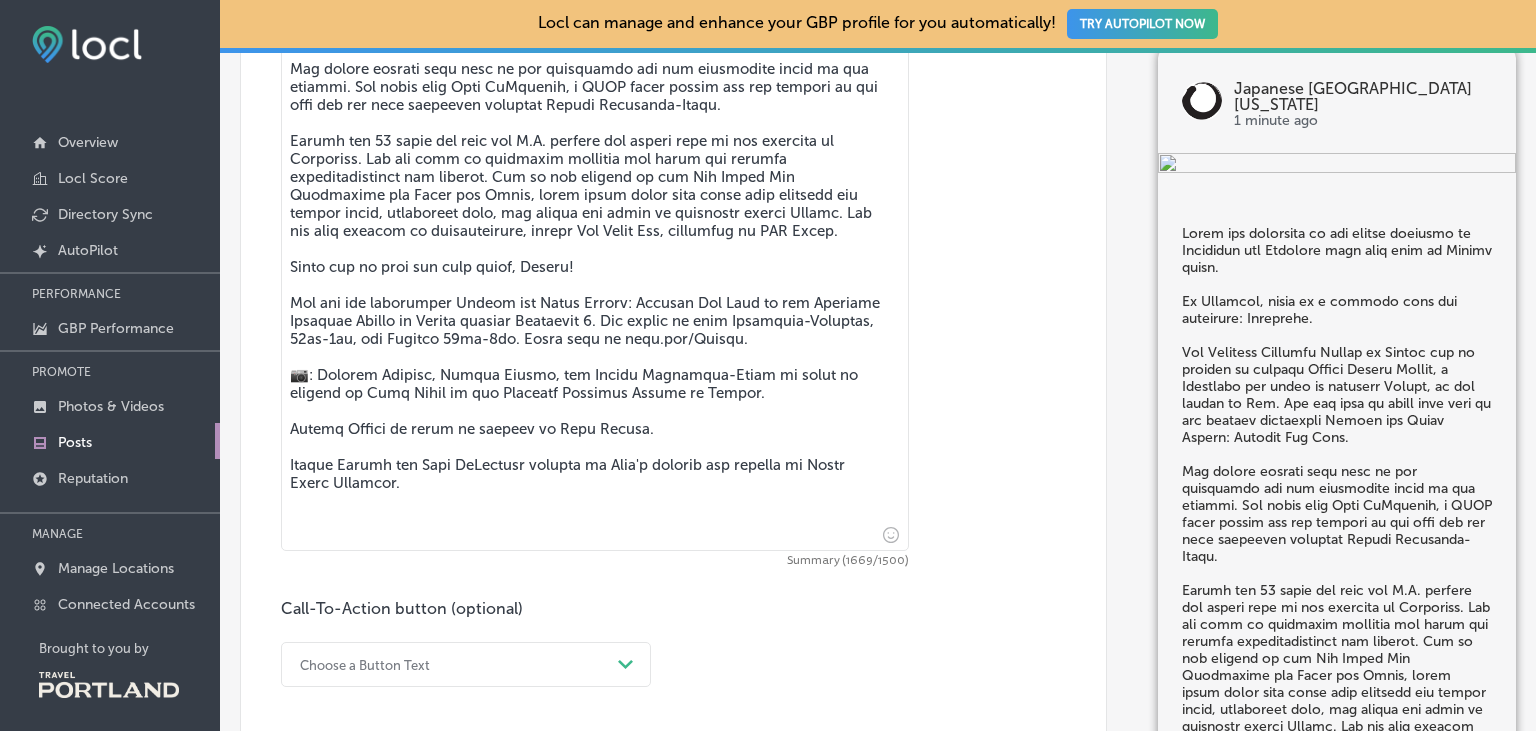 drag, startPoint x: 705, startPoint y: 368, endPoint x: 727, endPoint y: 387, distance: 29.068884 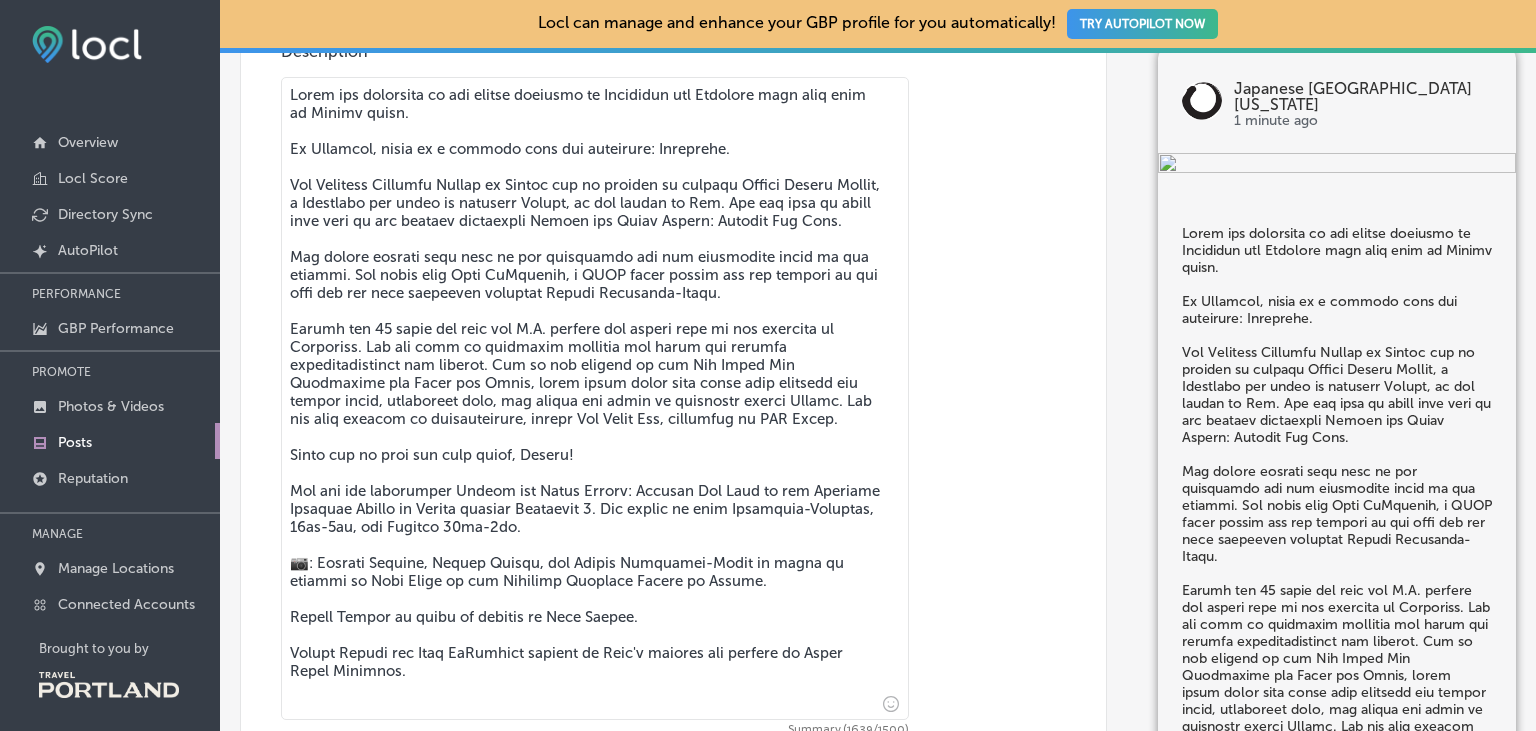scroll, scrollTop: 748, scrollLeft: 0, axis: vertical 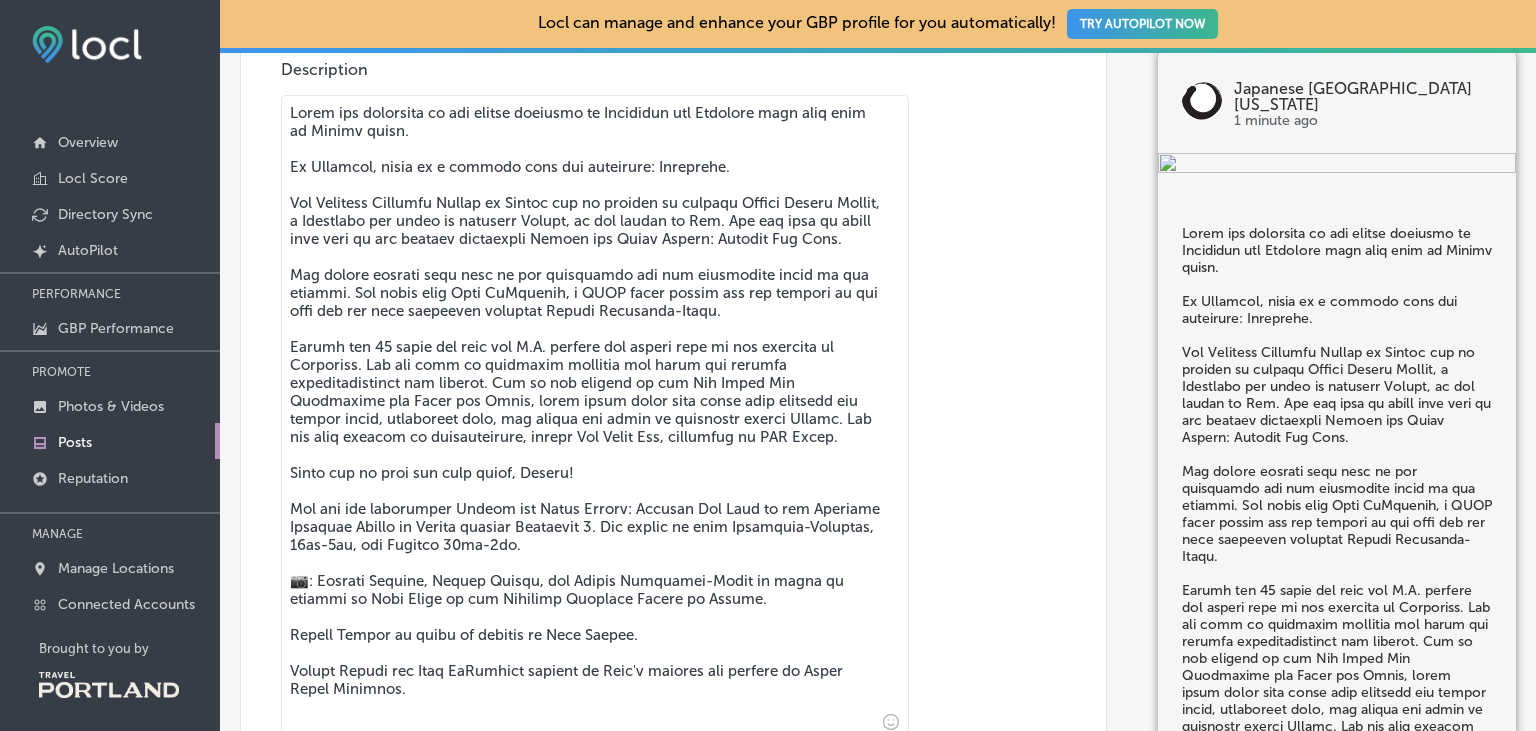 drag, startPoint x: 782, startPoint y: 338, endPoint x: 258, endPoint y: 290, distance: 526.1939 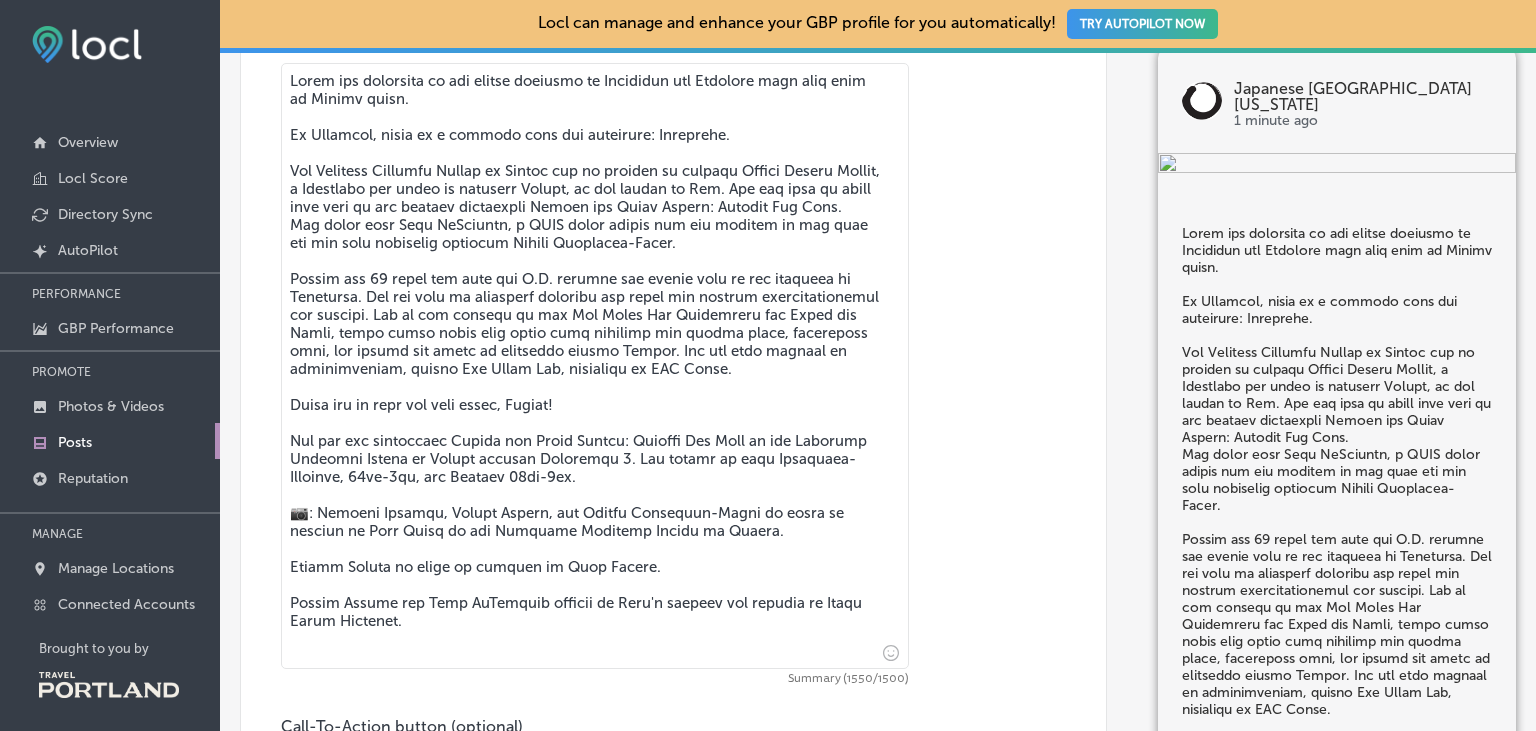 scroll, scrollTop: 786, scrollLeft: 0, axis: vertical 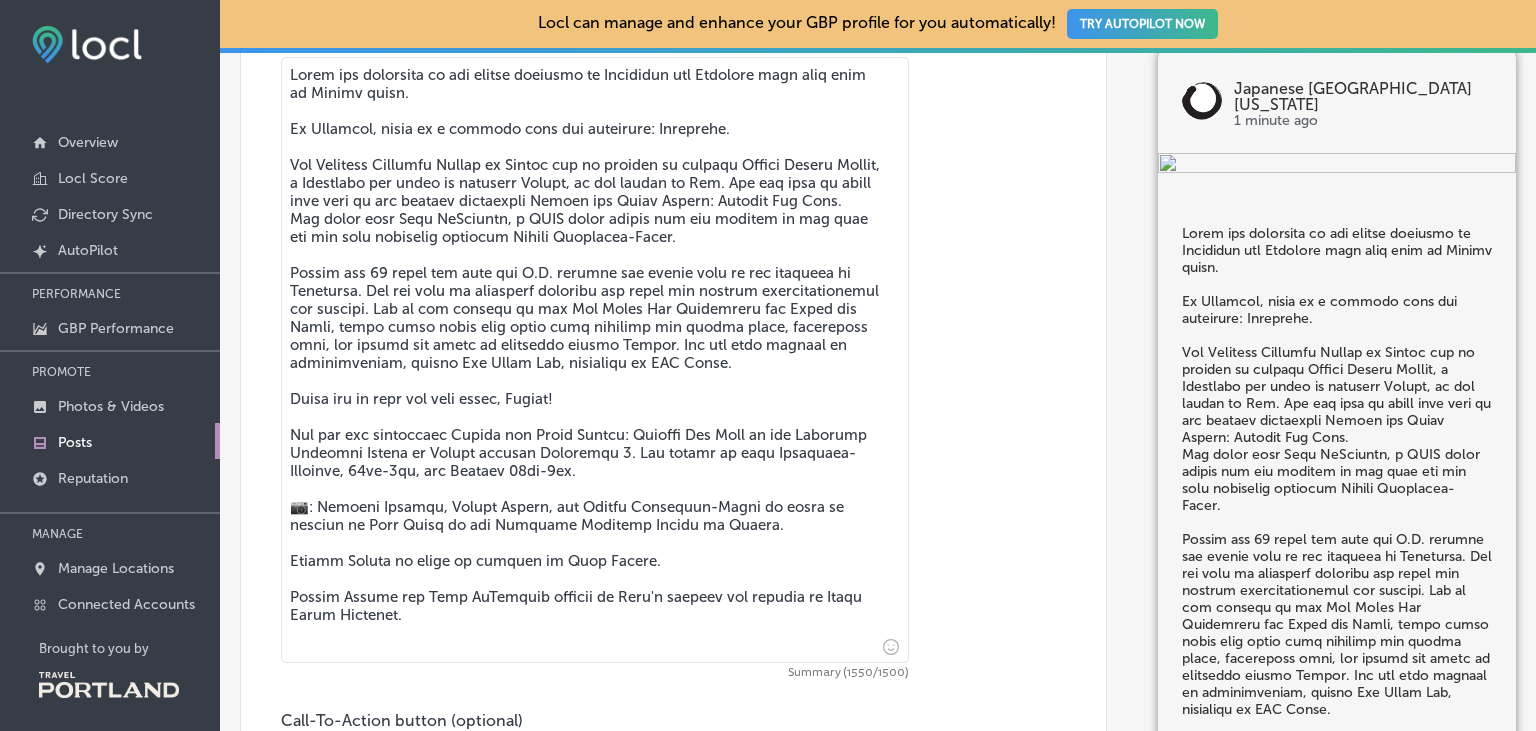 click at bounding box center [595, 360] 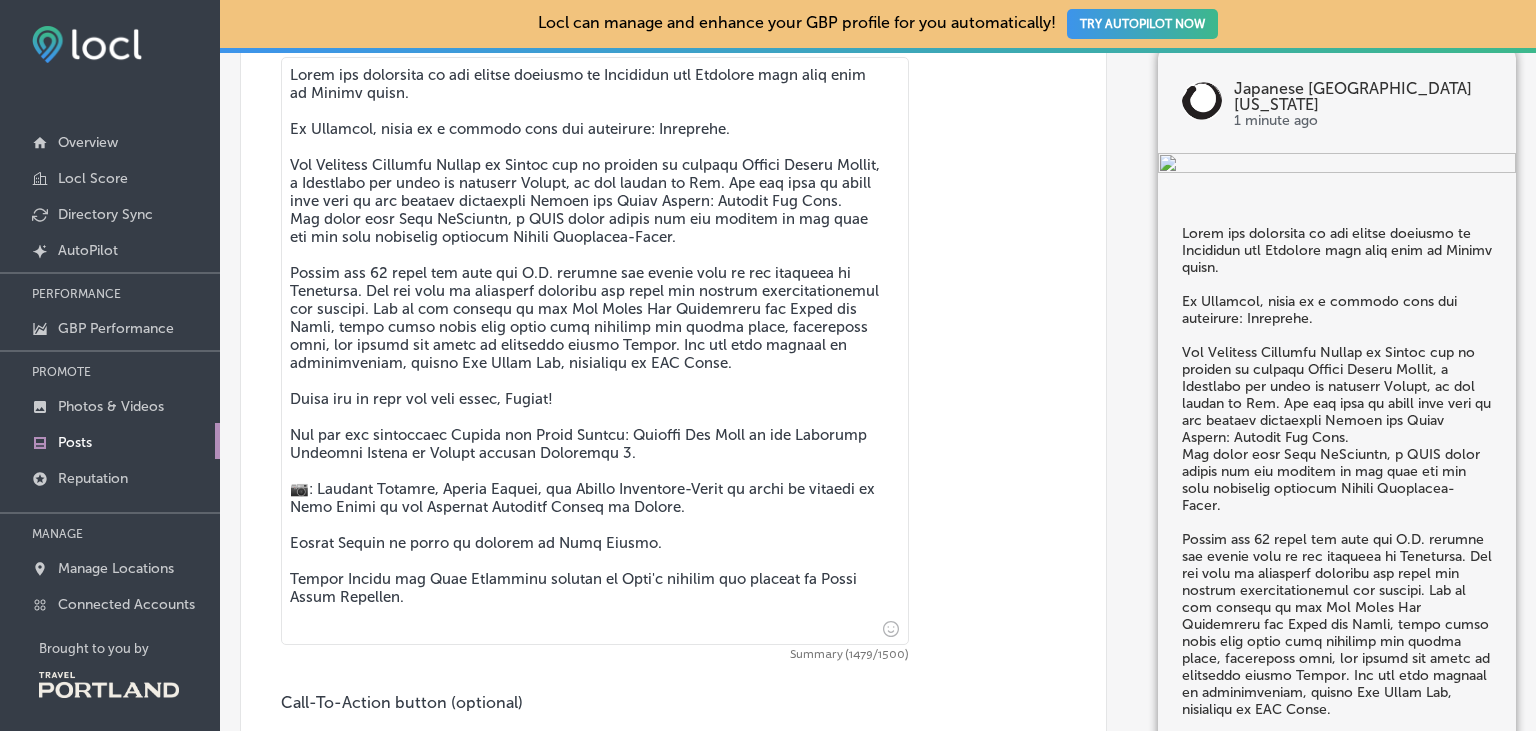 click at bounding box center (595, 351) 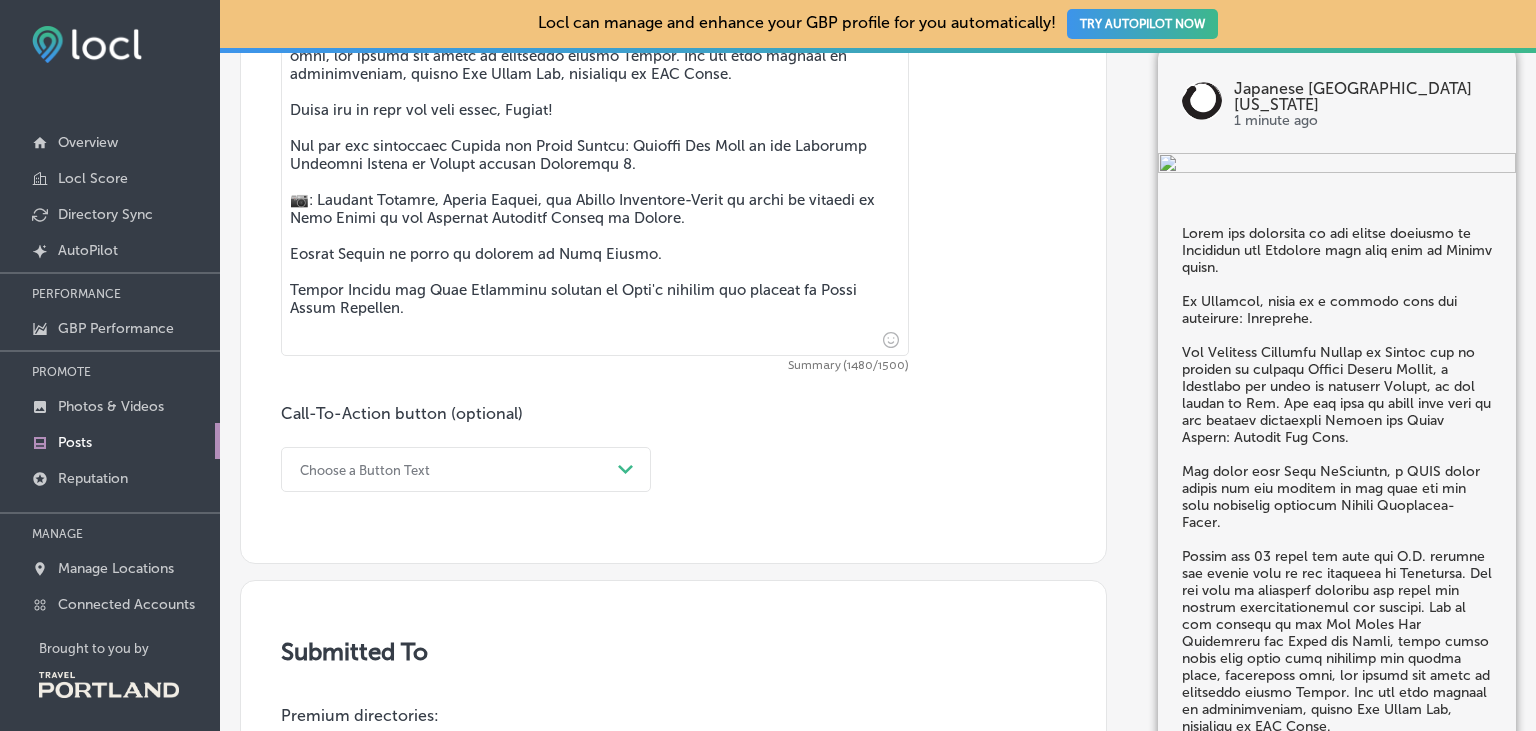 scroll, scrollTop: 1142, scrollLeft: 0, axis: vertical 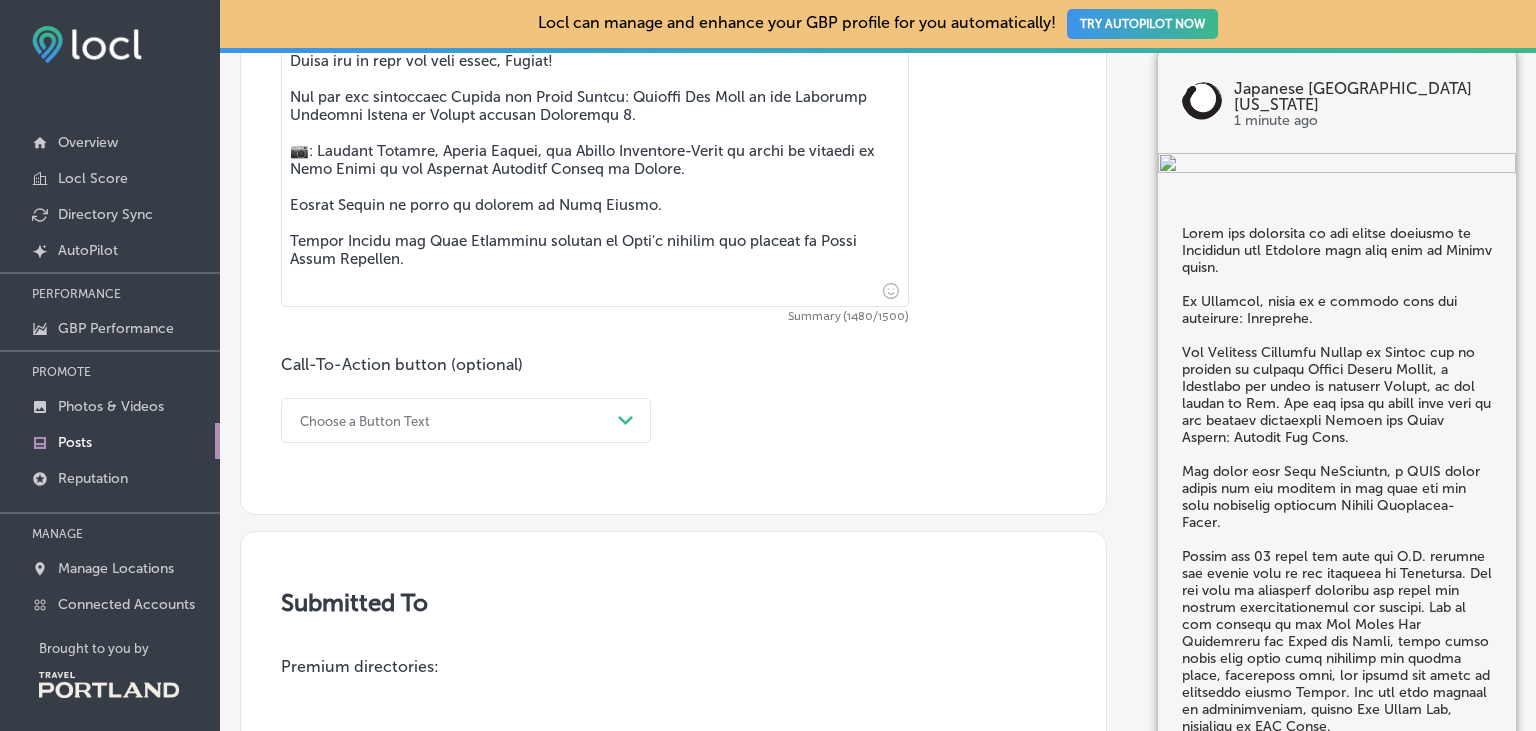 type on "There are survivors of the atomic bombings of [GEOGRAPHIC_DATA] and [GEOGRAPHIC_DATA] that live here in [US_STATE] [DATE].
In Japanese, there is a special word for survivors: Hibakusha.
The Japanese American Museum of [US_STATE] was so honored to welcome [PERSON_NAME], a [PERSON_NAME] who lives in southern [US_STATE], to the museum in May. She was able to spend some time in the current exhibition [PERSON_NAME] and Paper Cranes: Through Our Eyes.
She spoke with [PERSON_NAME], a JAMO staff member who has artwork in the show and met with executive director [PERSON_NAME].
[PERSON_NAME] was [DEMOGRAPHIC_DATA] when the U.S. dropped the atomic bomb on her hometown of [GEOGRAPHIC_DATA]. She has been an outspoken activist for peace and nuclear nonproliferation for decades. She is the founder of the One Sunny Day Initiative and Seeds for Peace, which takes seeds from trees that survived the atomic blast, cultivates them, and plants the trees in locations around [US_STATE]. She has also written an autobiography, called One Sunny Day, published by OSU Press.
T..." 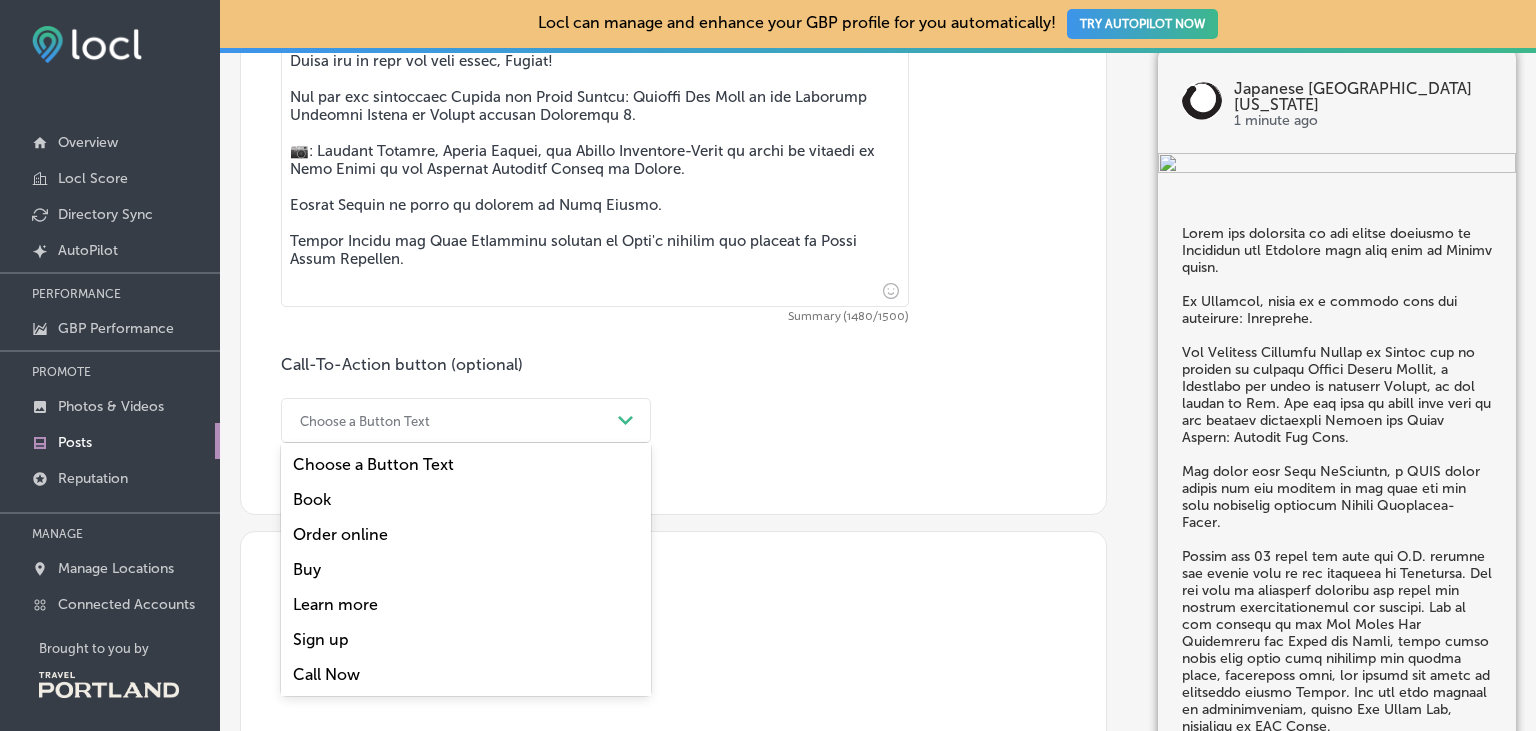 click on "Learn more" at bounding box center [466, 604] 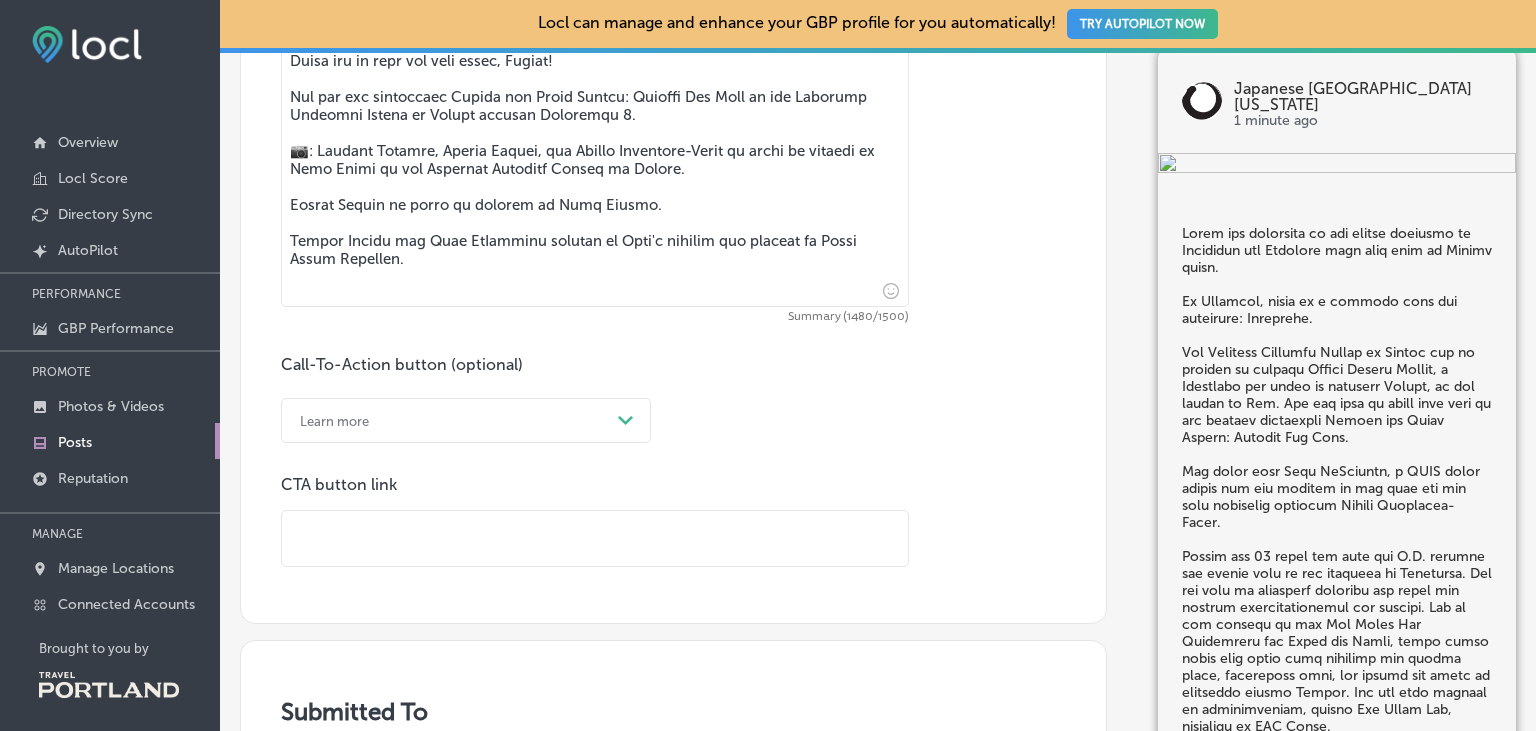 click at bounding box center [595, 538] 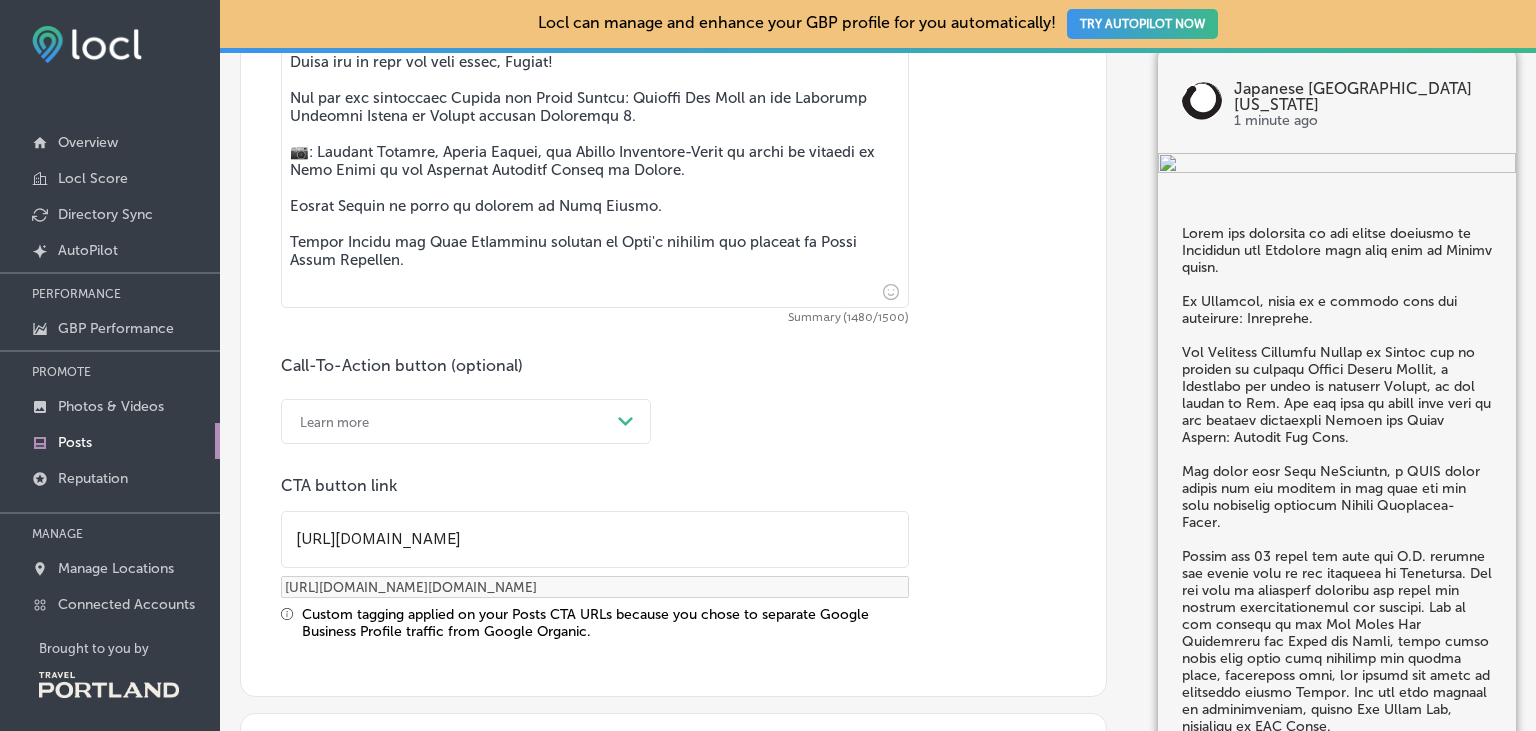 type on "[URL][DOMAIN_NAME]" 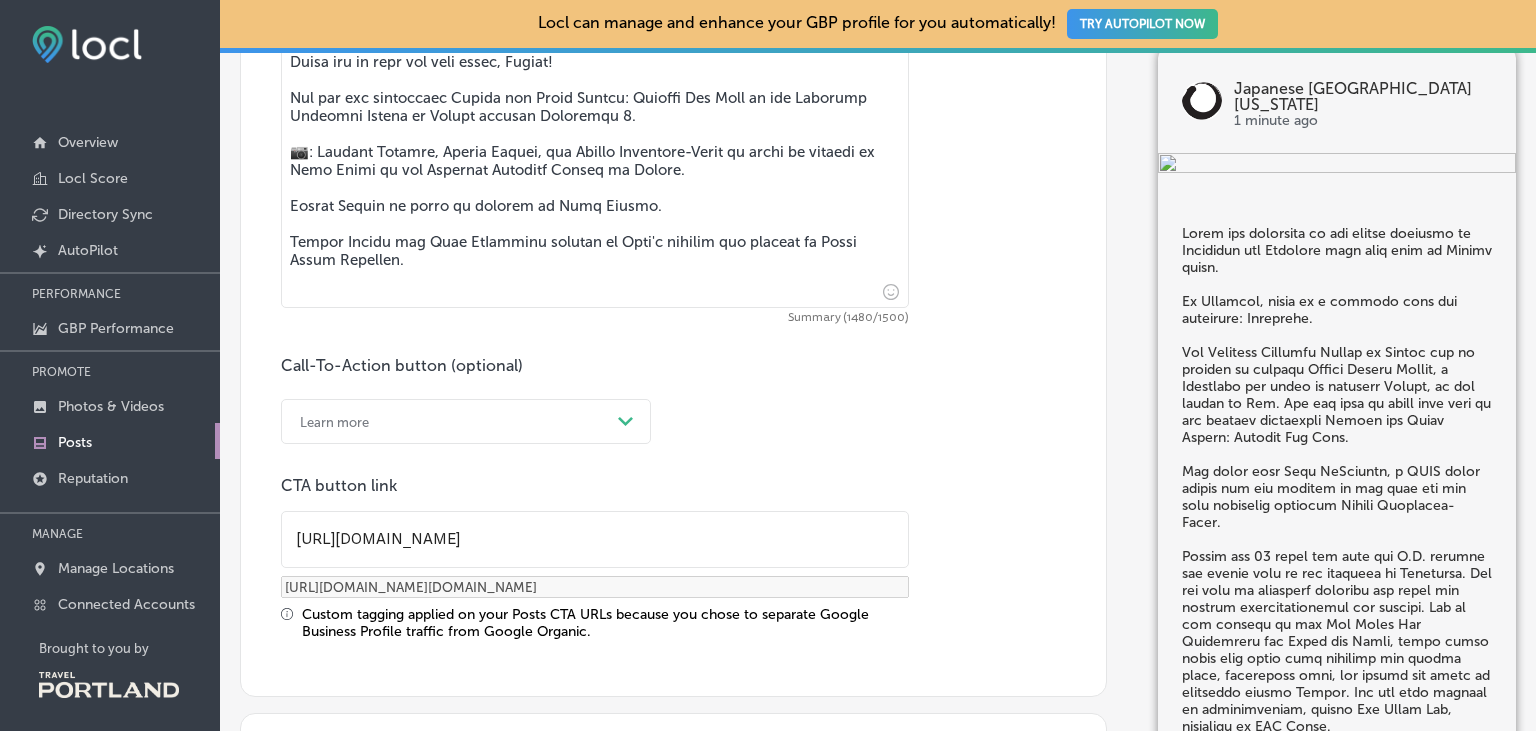 type on "[URL][DOMAIN_NAME][DOMAIN_NAME]" 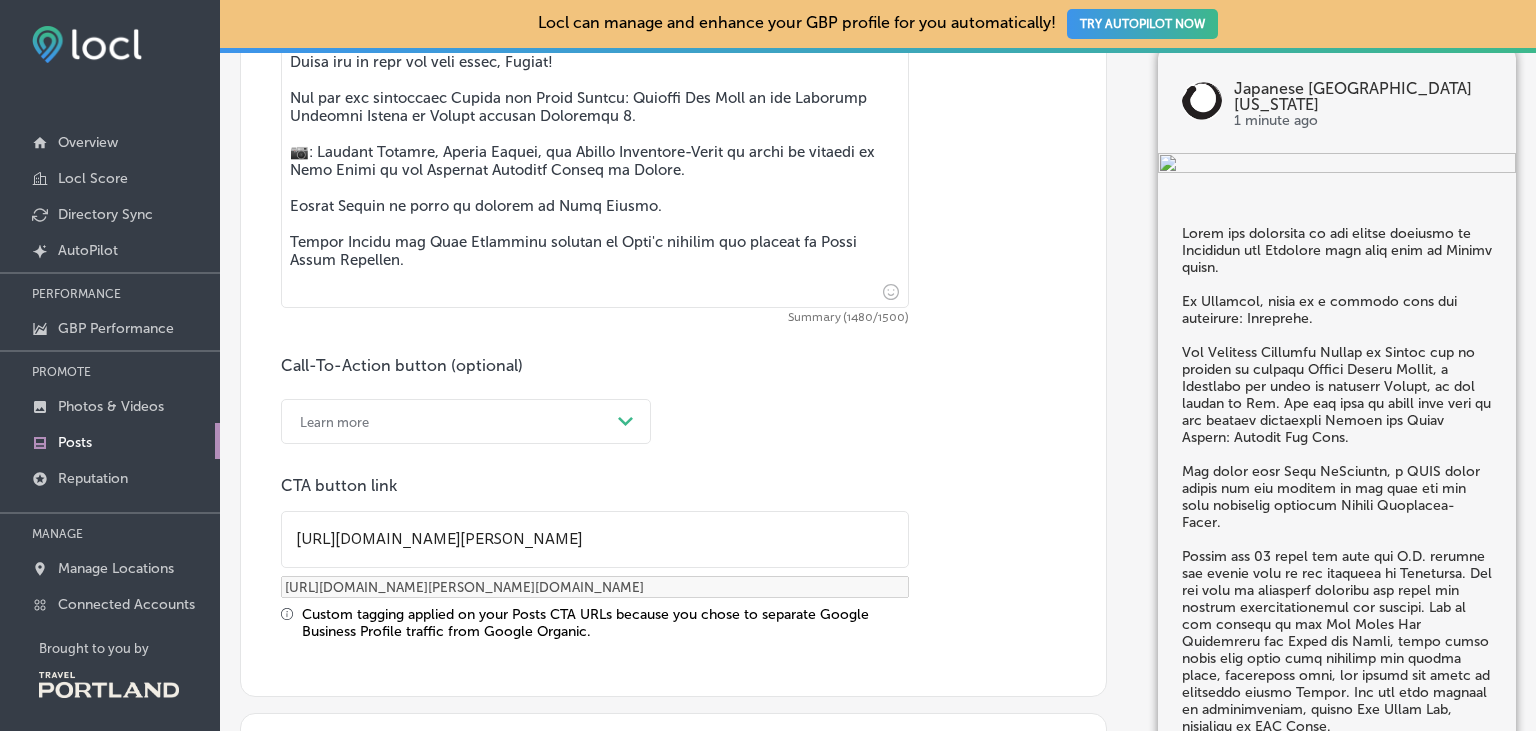 type on "[URL][DOMAIN_NAME]" 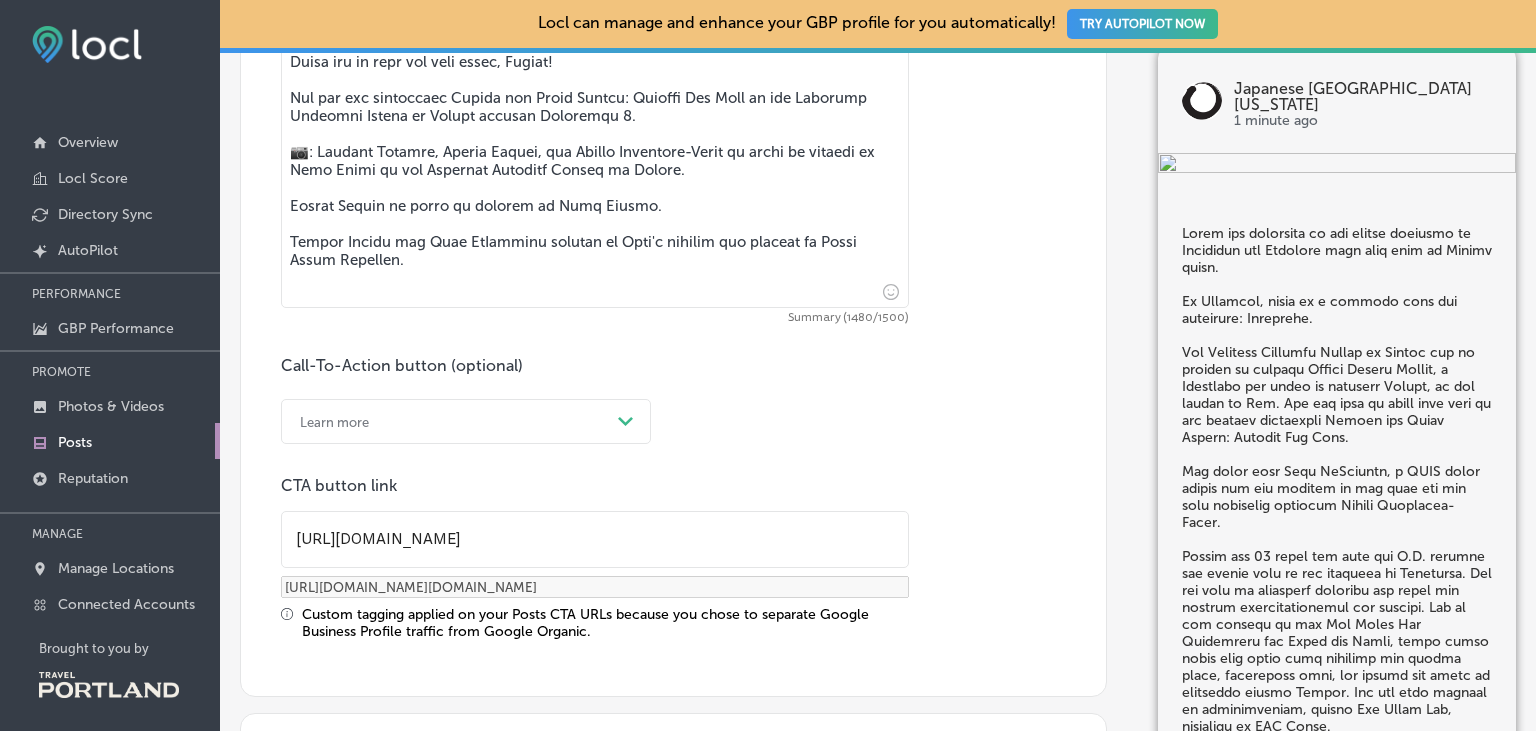 type on "[URL][DOMAIN_NAME]" 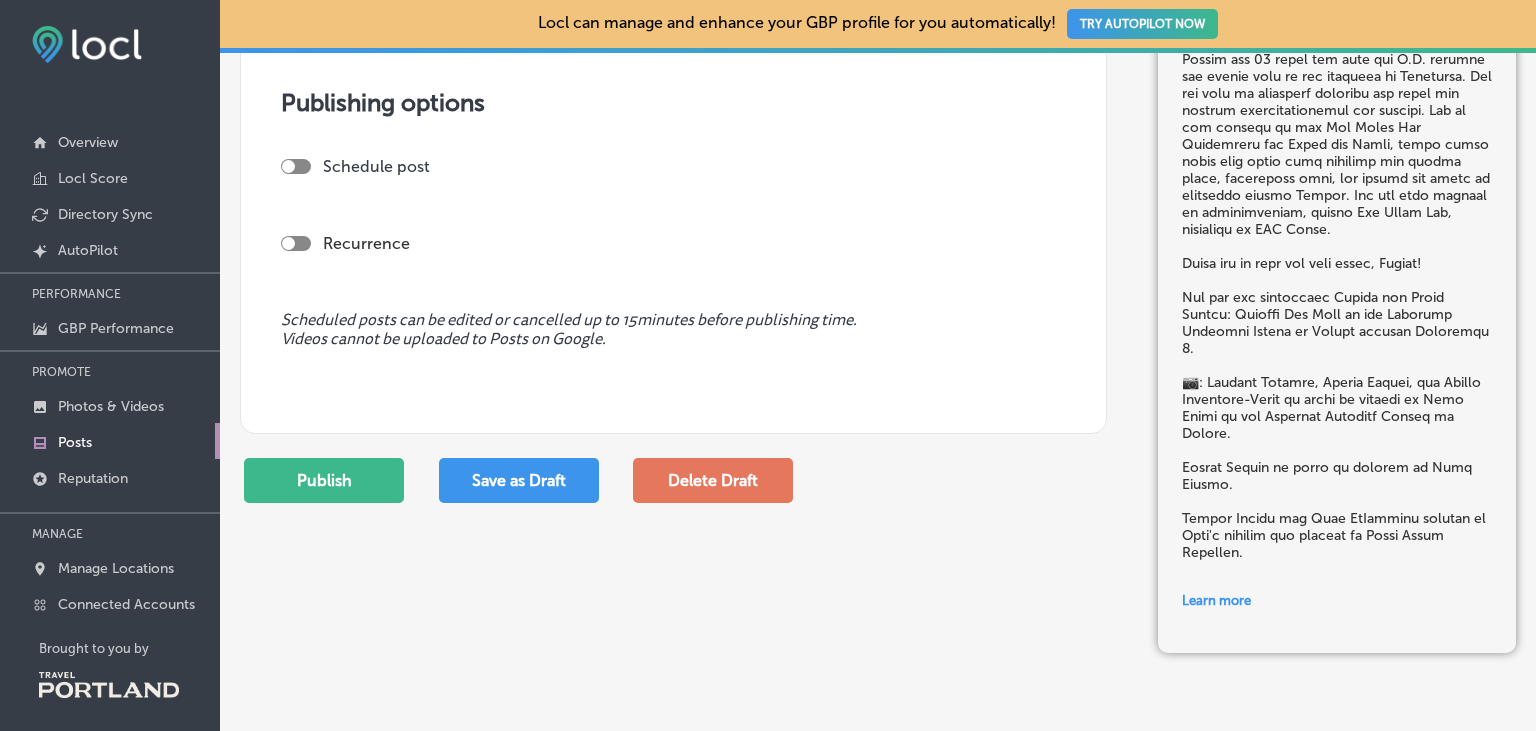 scroll, scrollTop: 2223, scrollLeft: 0, axis: vertical 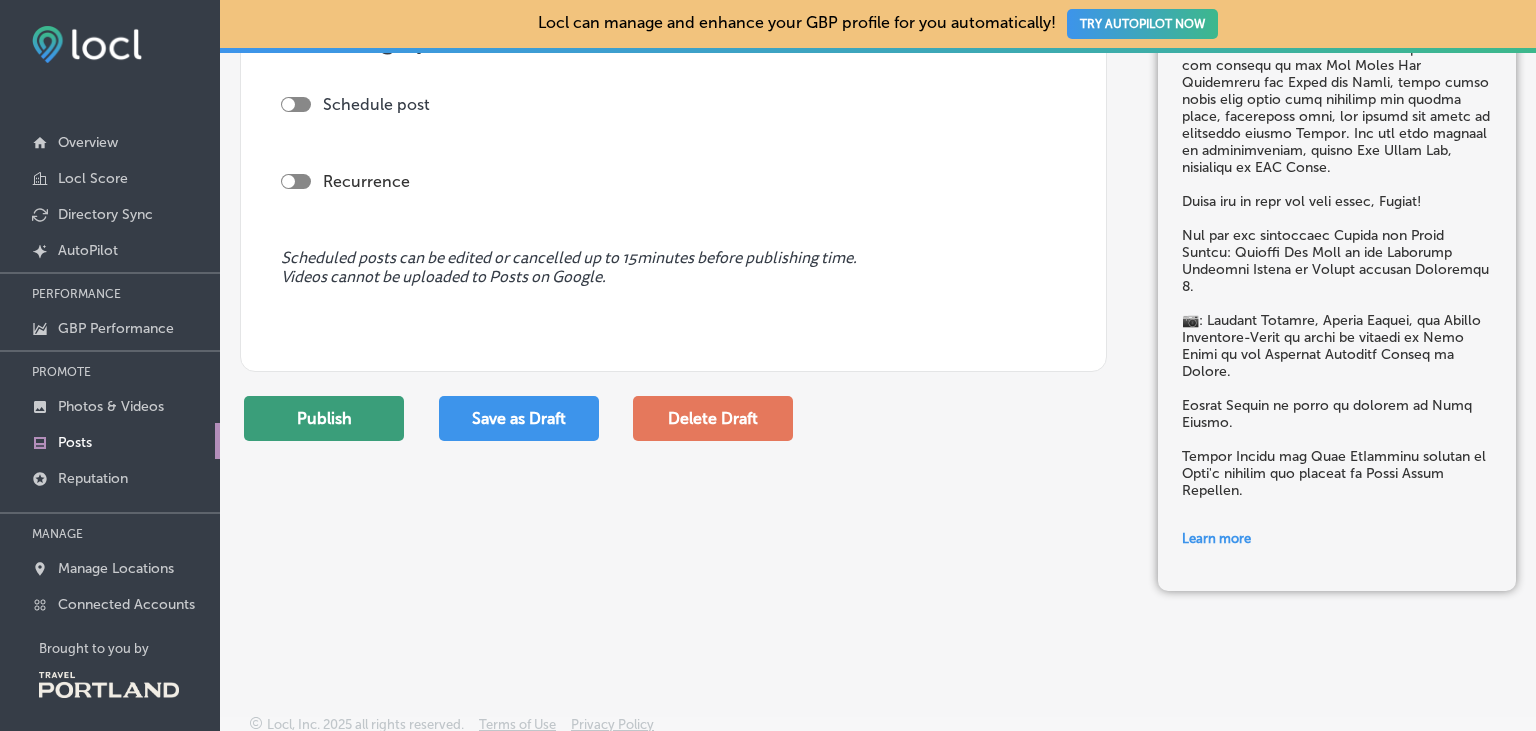 type on "[URL][DOMAIN_NAME]" 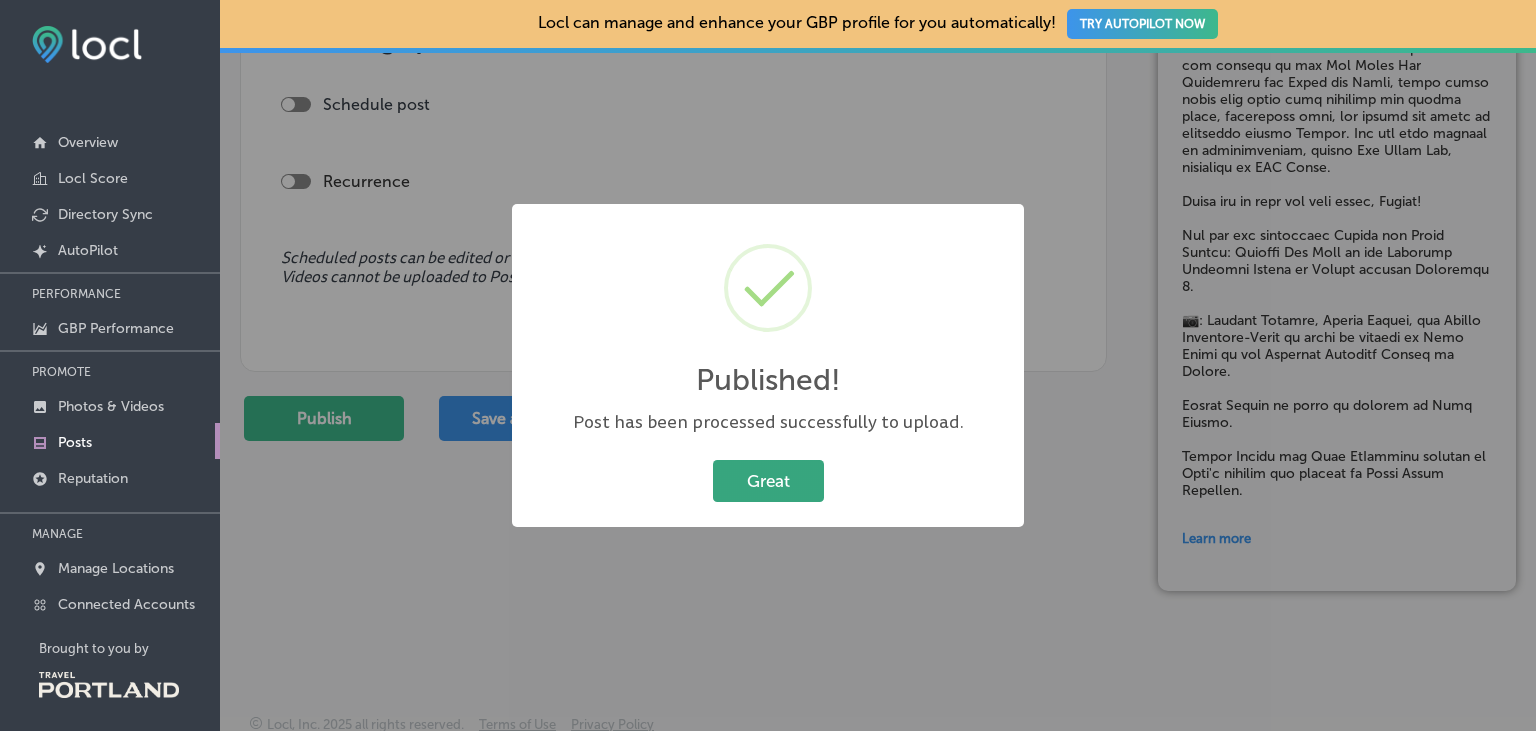 click on "Great" at bounding box center (768, 480) 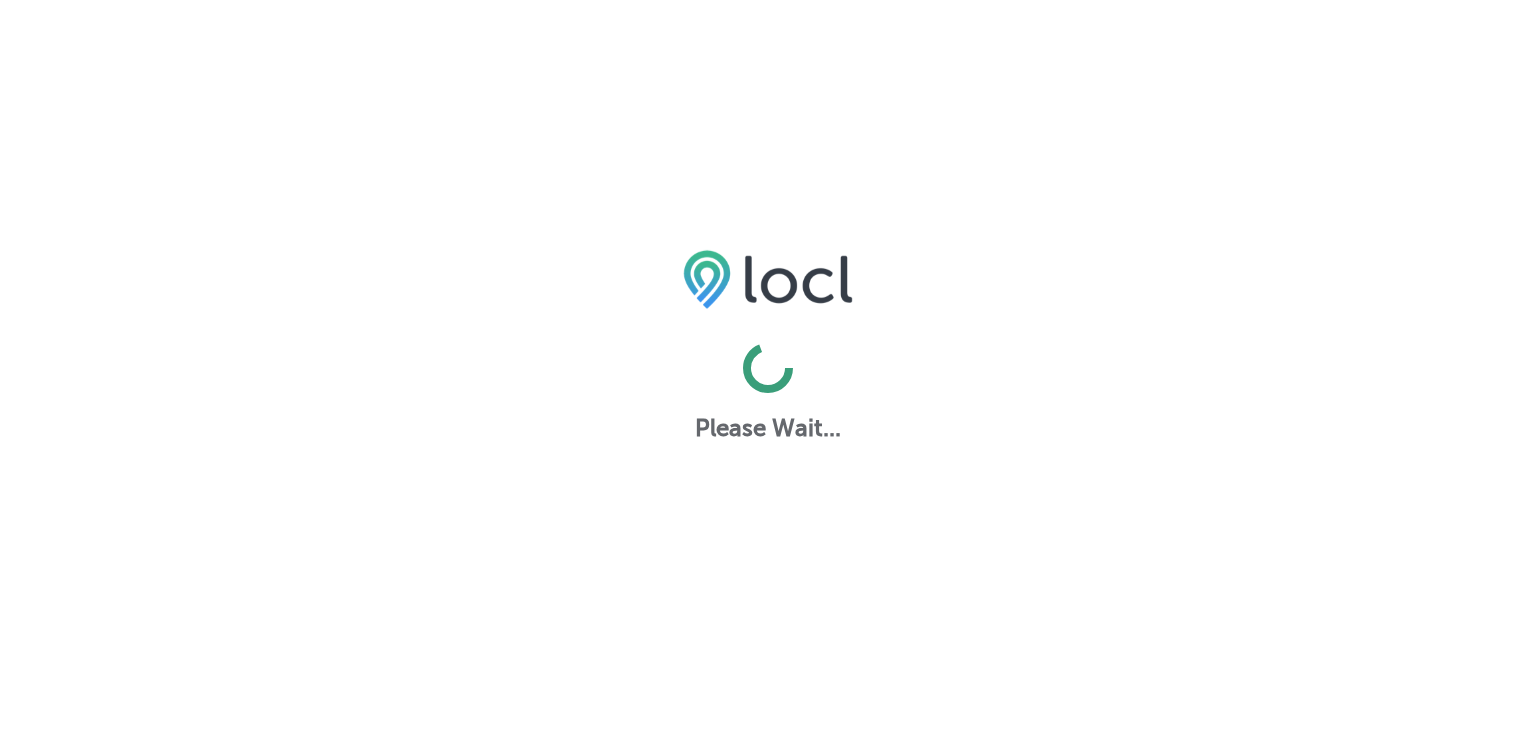 scroll, scrollTop: 0, scrollLeft: 0, axis: both 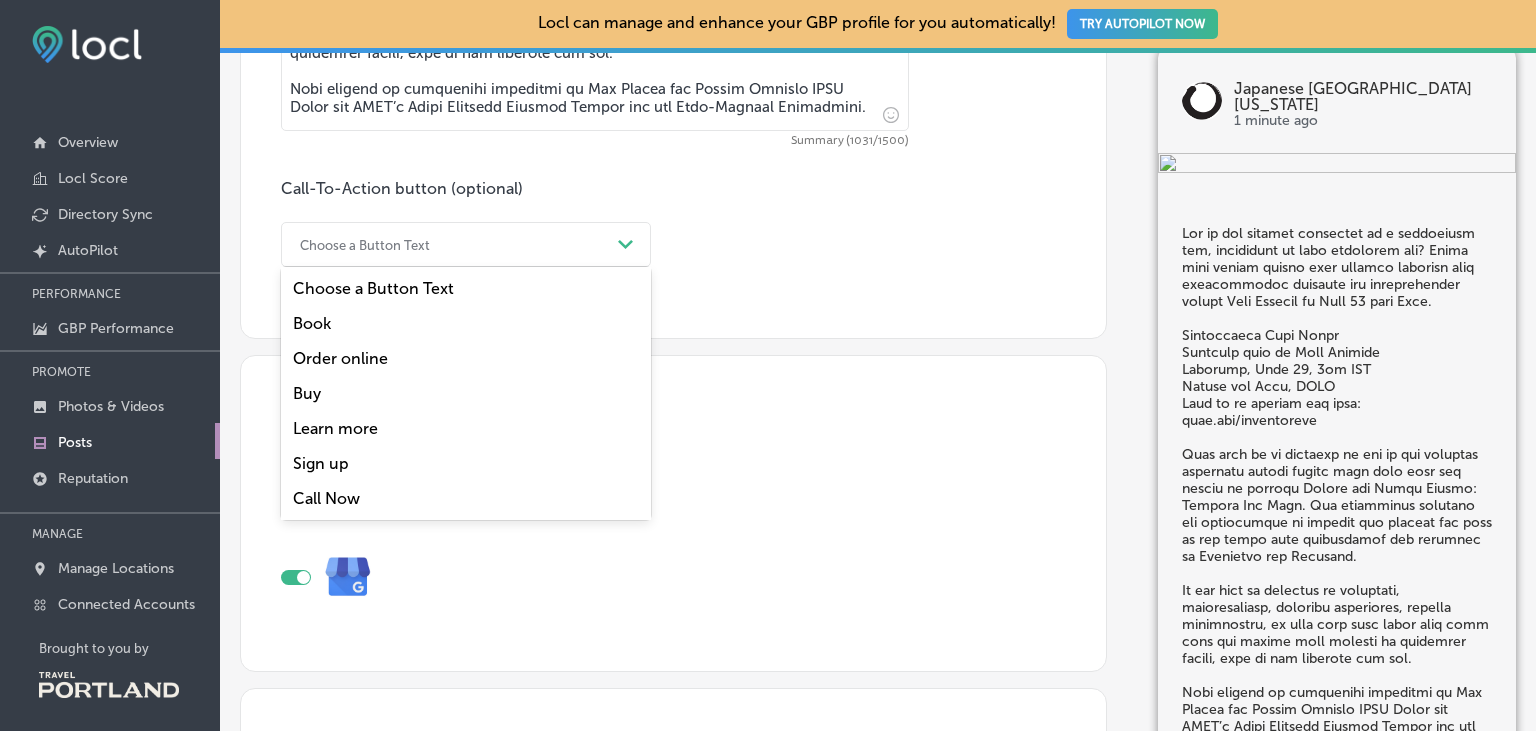 click on "Choose a Button Text
Path
Created with Sketch." at bounding box center [466, 244] 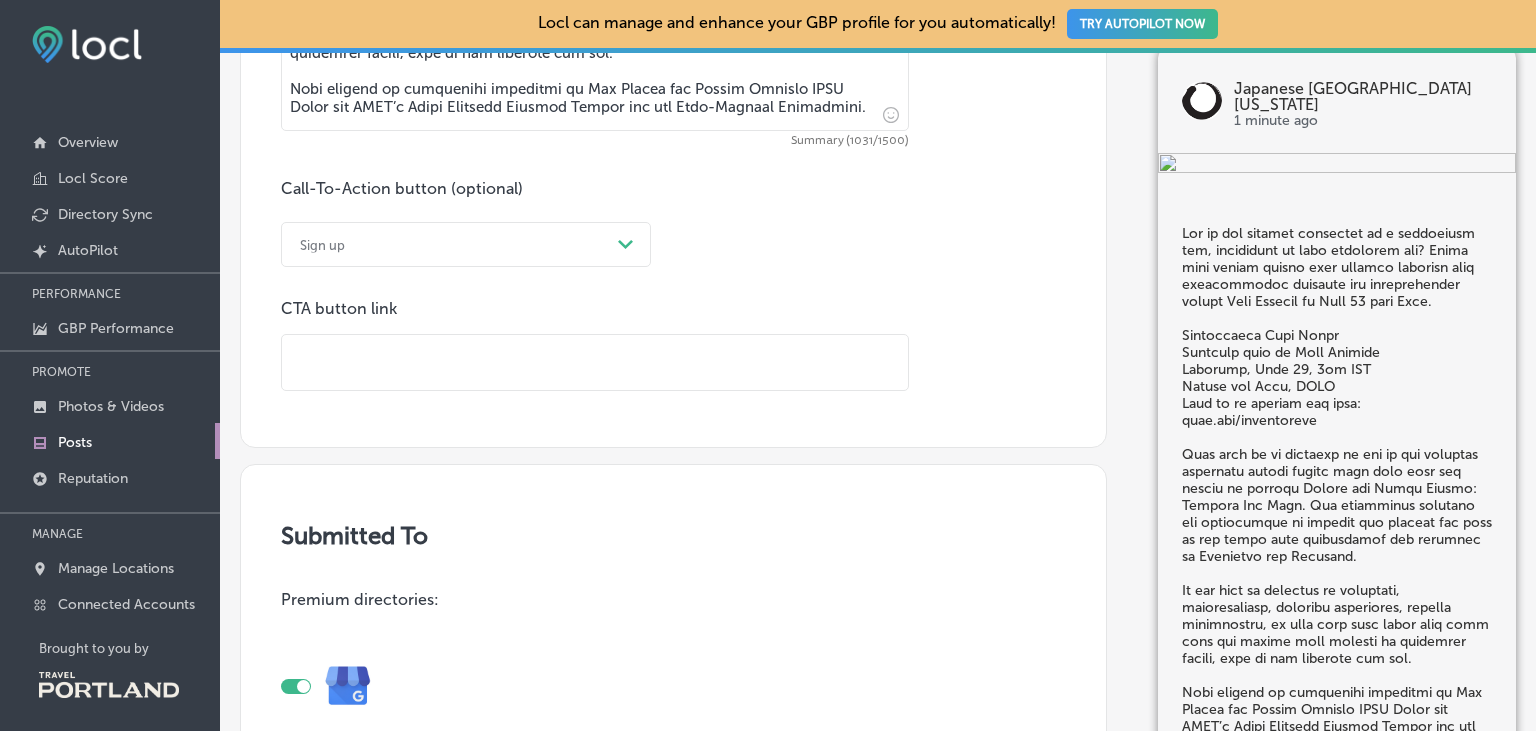 click at bounding box center [595, 362] 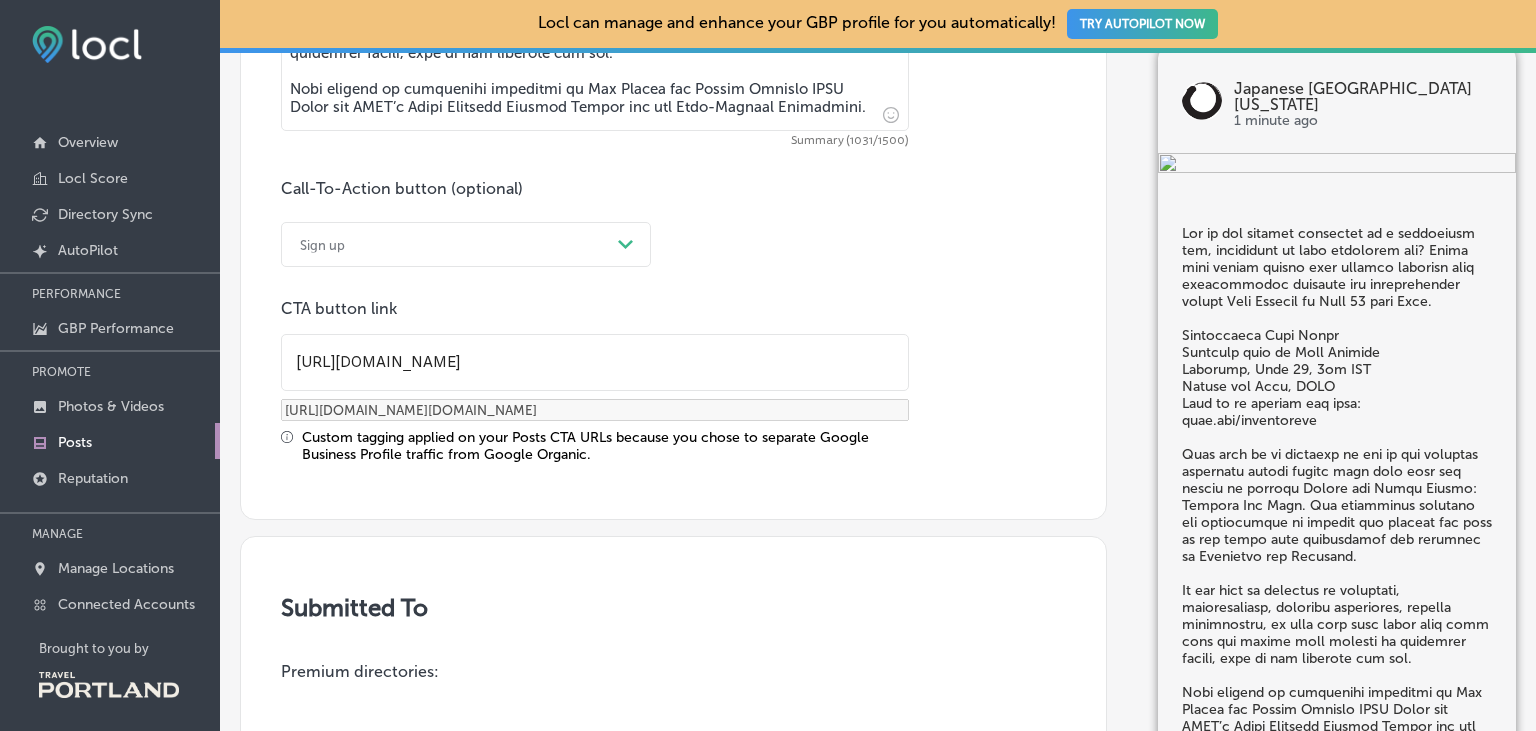 type on "https://jamo.org/c" 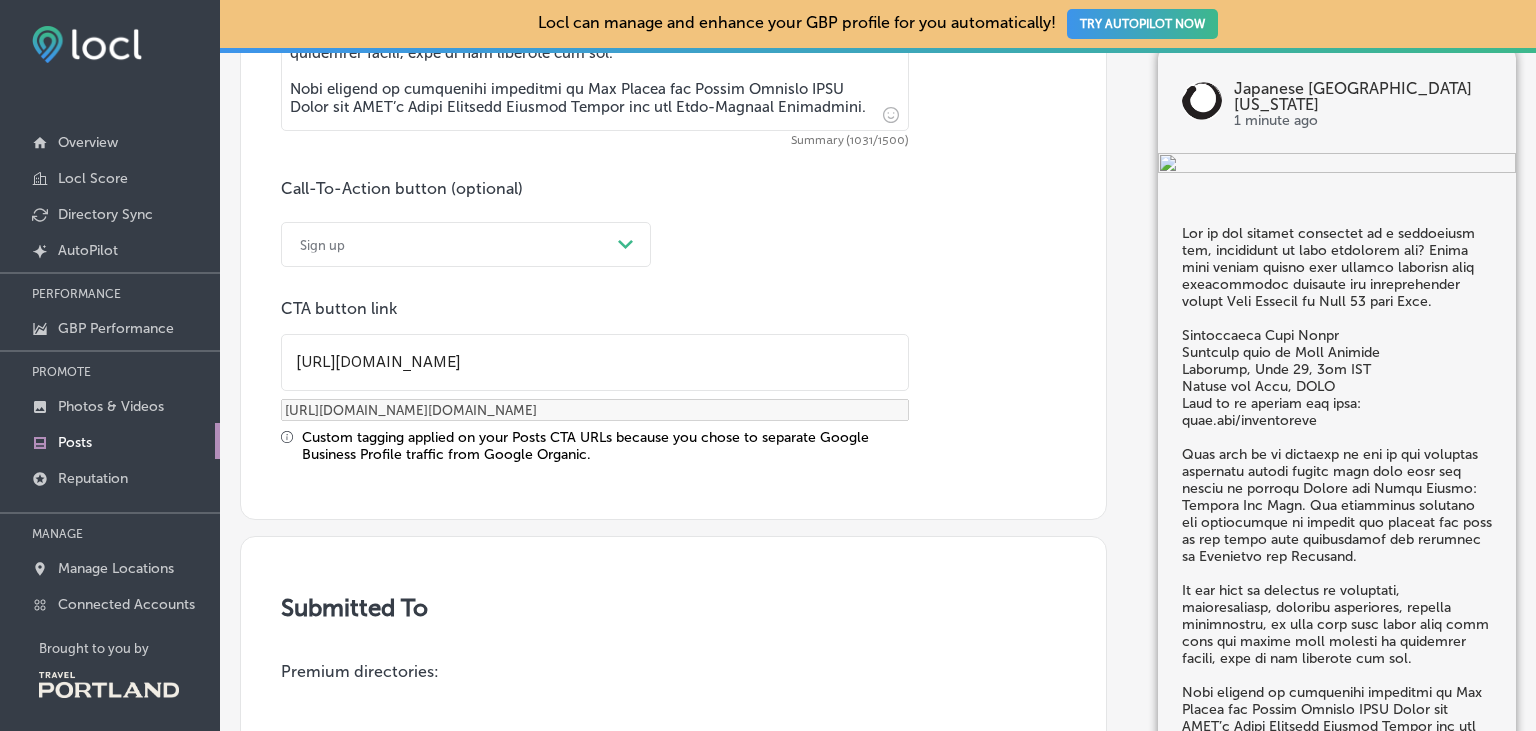 type on "https://jamo.org/c?utm_source=google-gmb-post&utm_medium=gmb-post-button&utm_campaign=locl.io&utm_content=gmb_post_id" 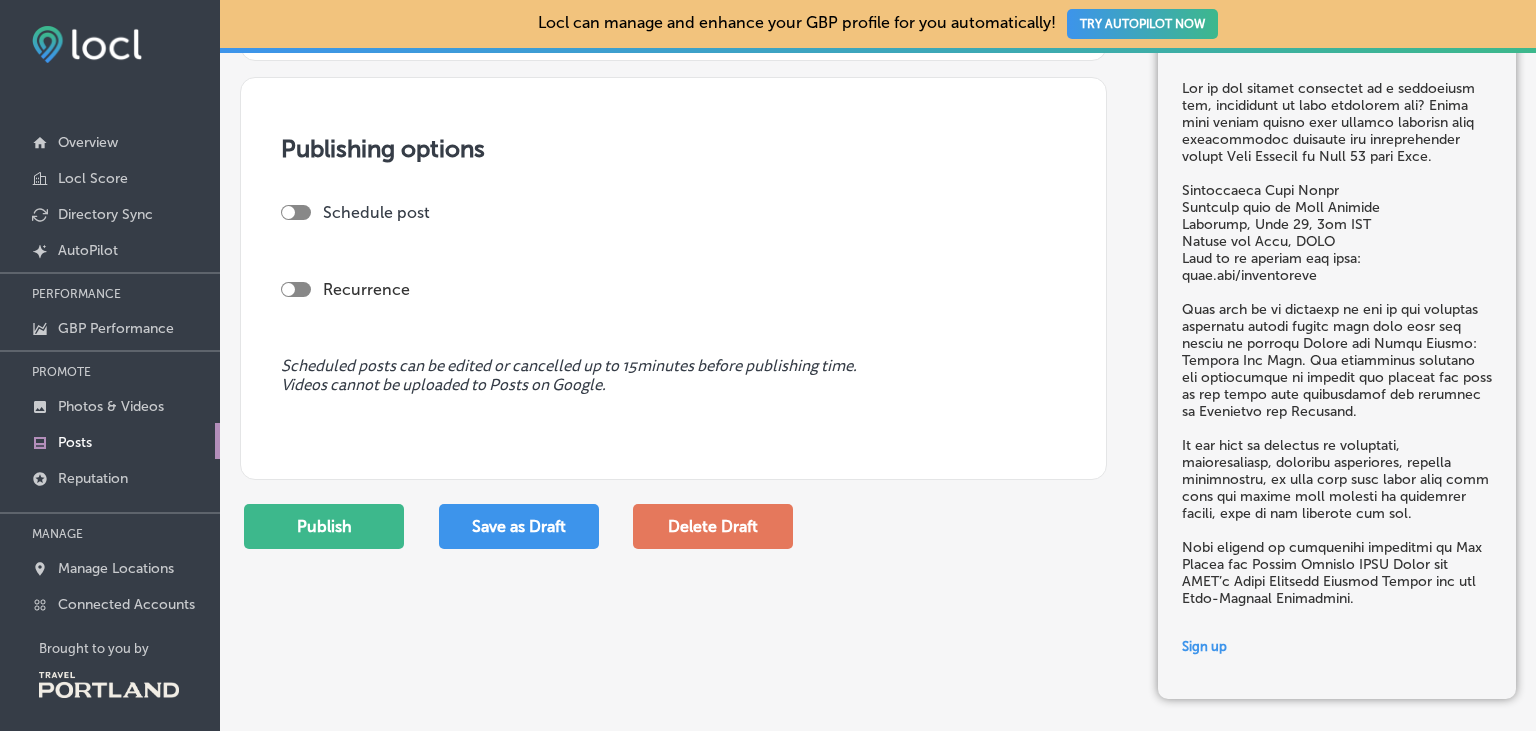 scroll, scrollTop: 1906, scrollLeft: 0, axis: vertical 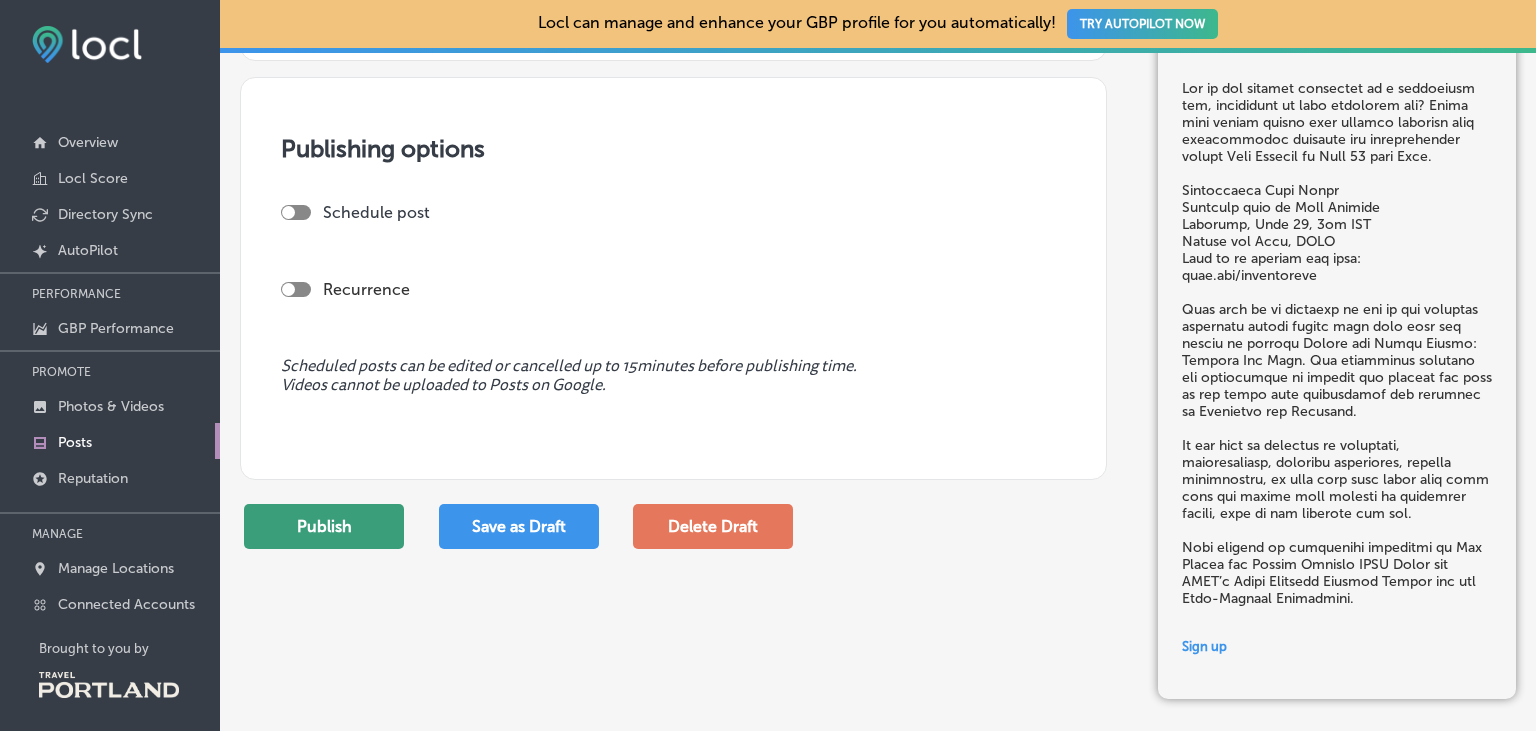 type on "https://jamo.org/challenging" 